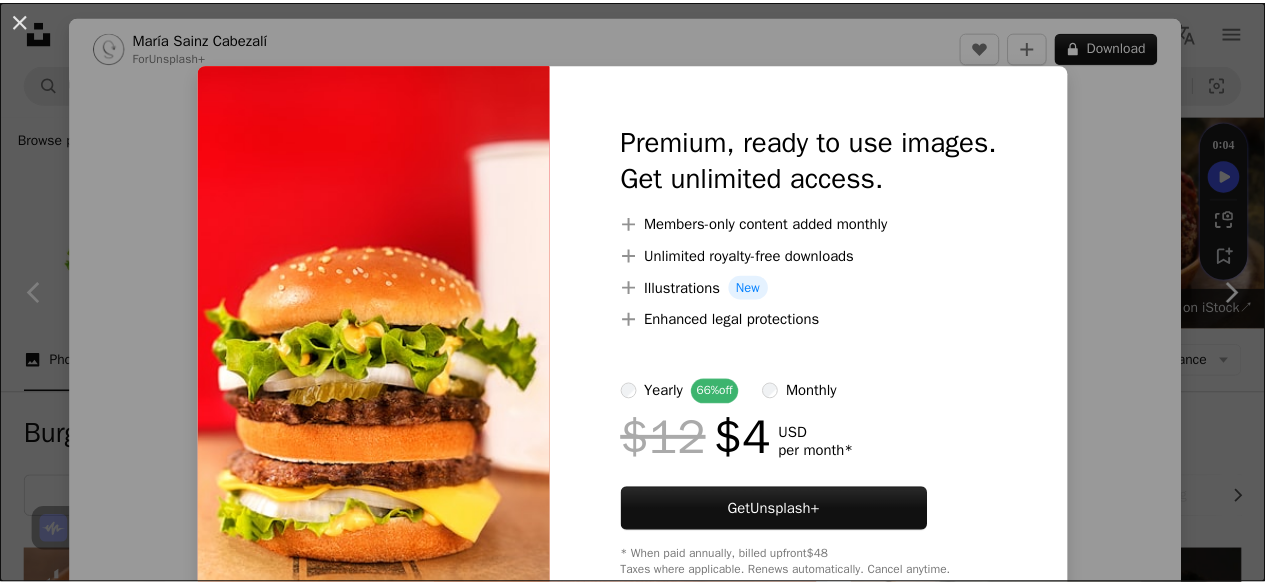 scroll, scrollTop: 1528, scrollLeft: 0, axis: vertical 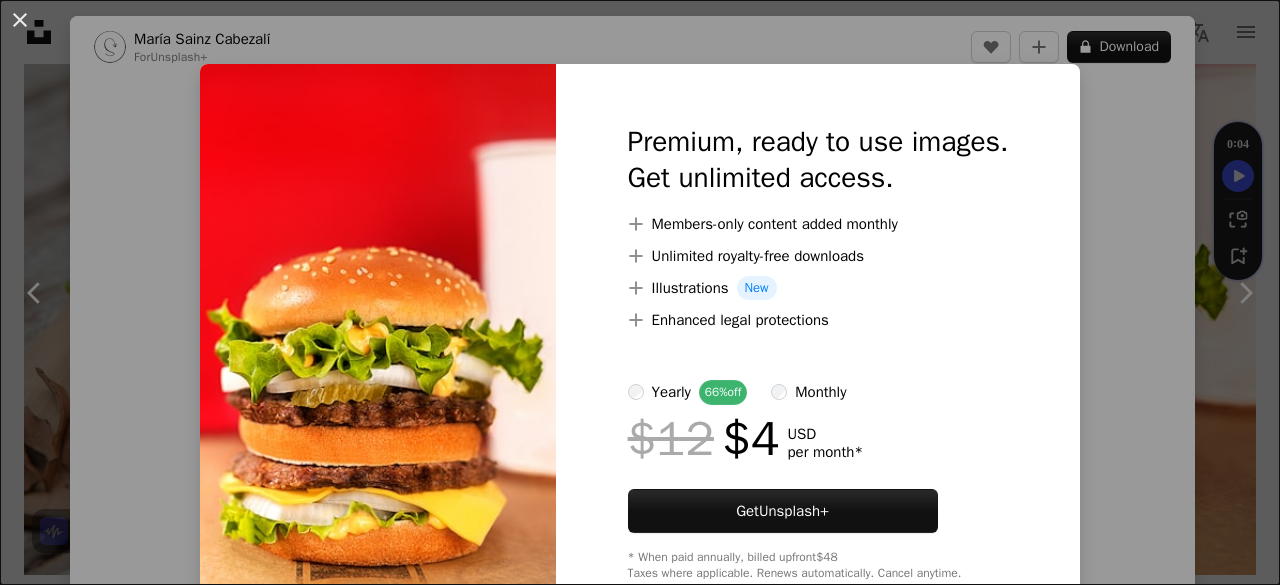click on "An X shape Premium, ready to use images. Get unlimited access. A plus sign Members-only content added monthly A plus sign Unlimited royalty-free downloads A plus sign Illustrations  New A plus sign Enhanced legal protections yearly 66%  off monthly $12   $4 USD per month * Get  Unsplash+ * When paid annually, billed upfront  $48 Taxes where applicable. Renews automatically. Cancel anytime." at bounding box center (640, 292) 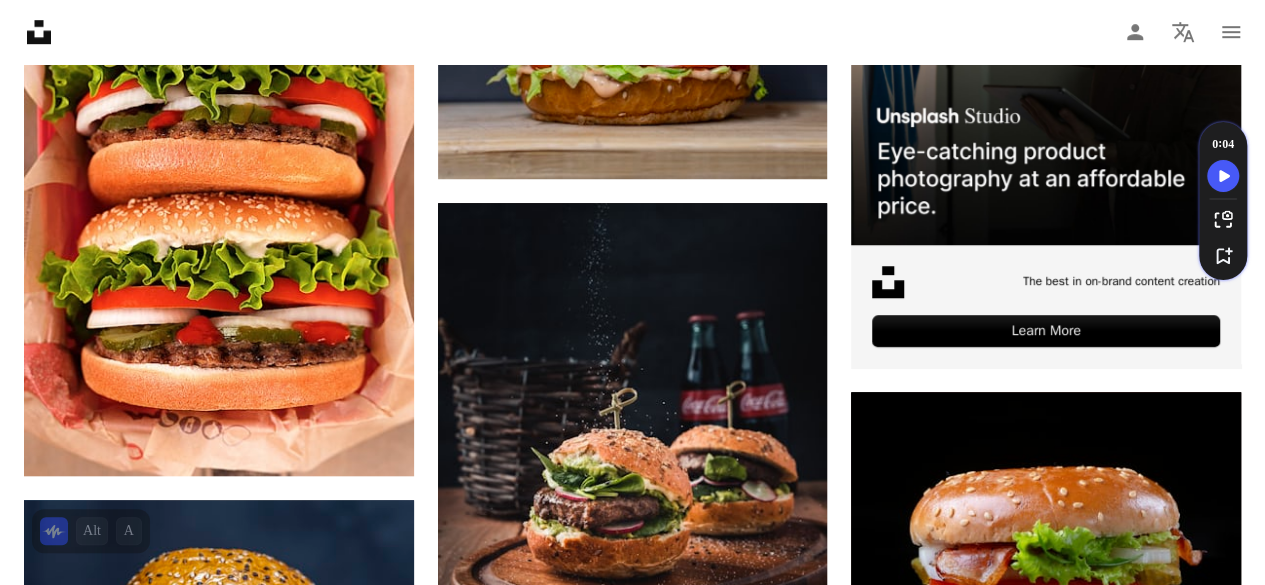 scroll, scrollTop: 0, scrollLeft: 0, axis: both 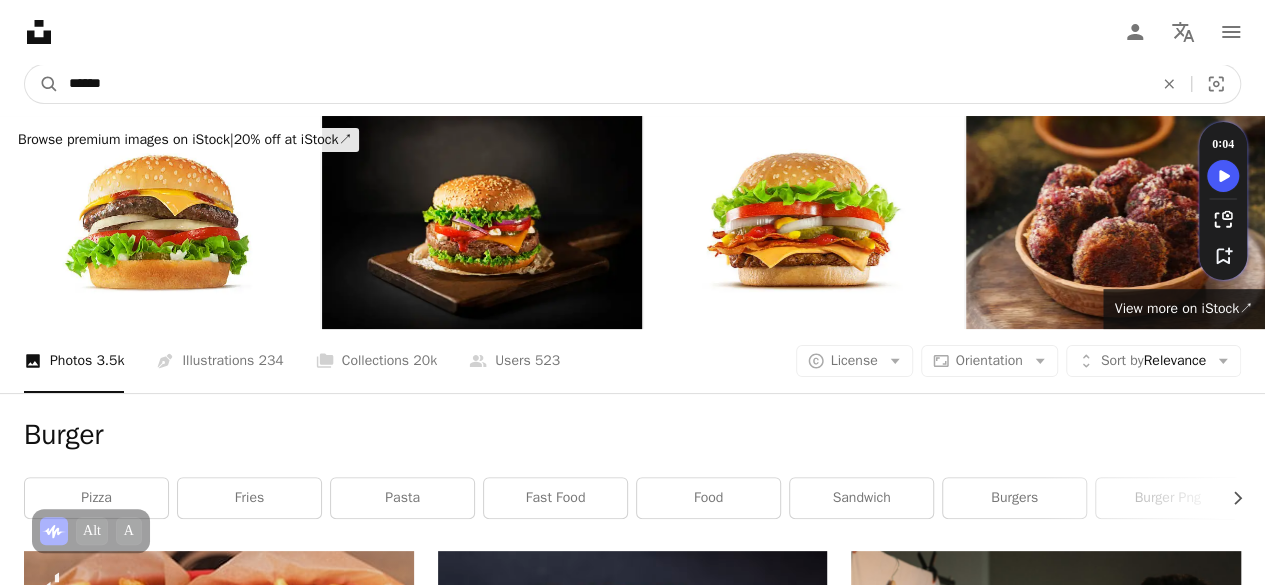 click on "******" at bounding box center [603, 84] 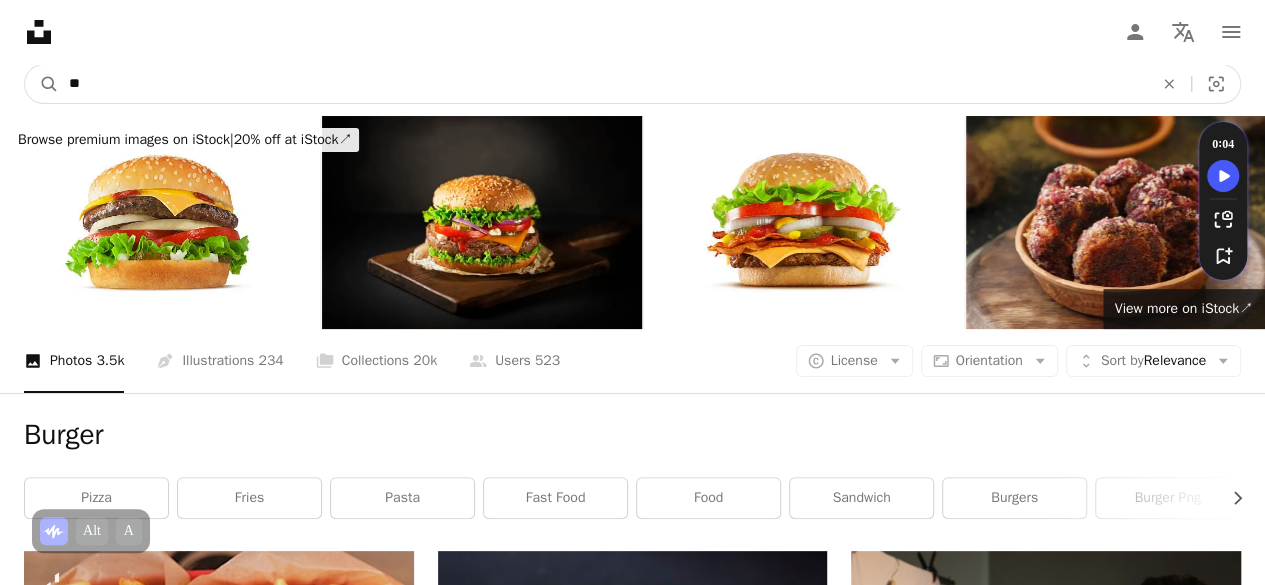 type on "*" 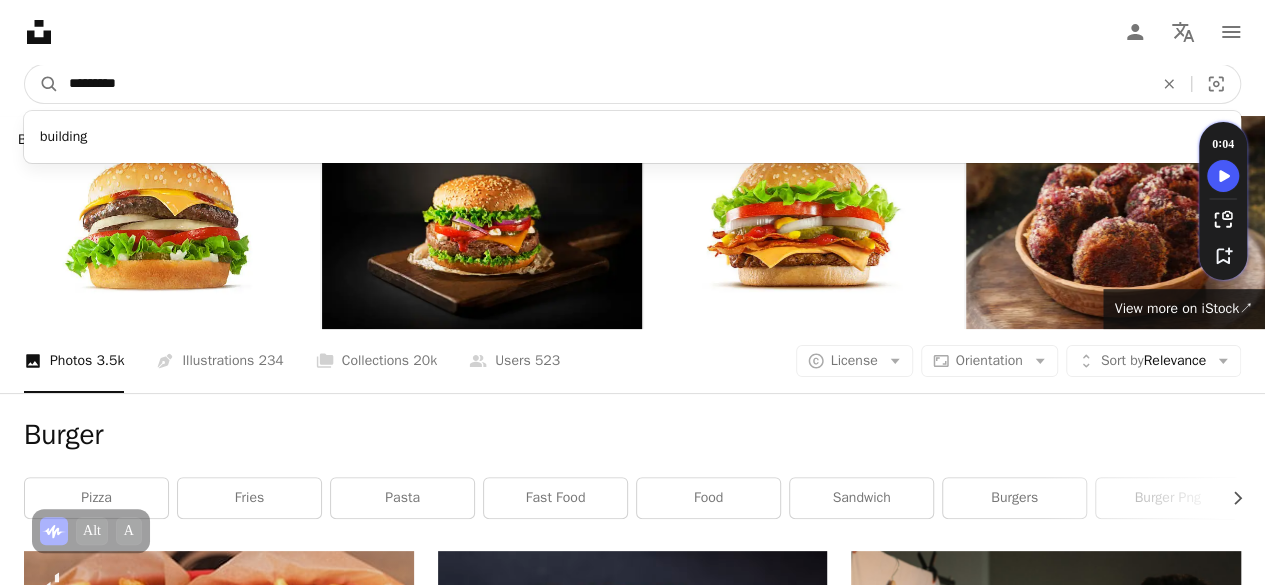 type on "********" 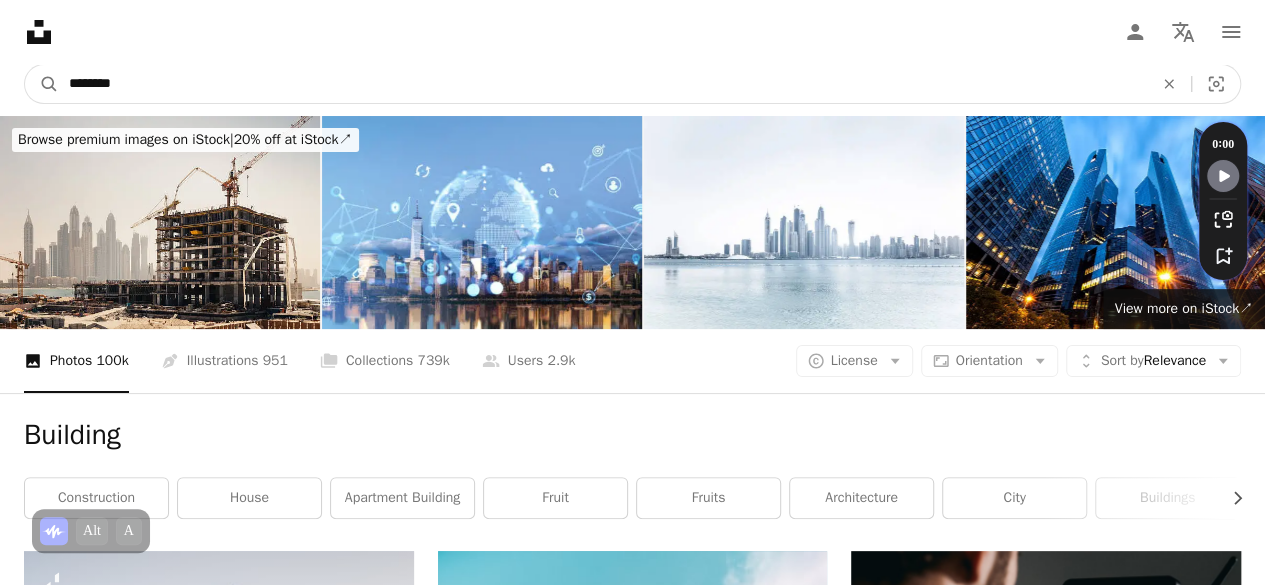 click on "********" at bounding box center (603, 84) 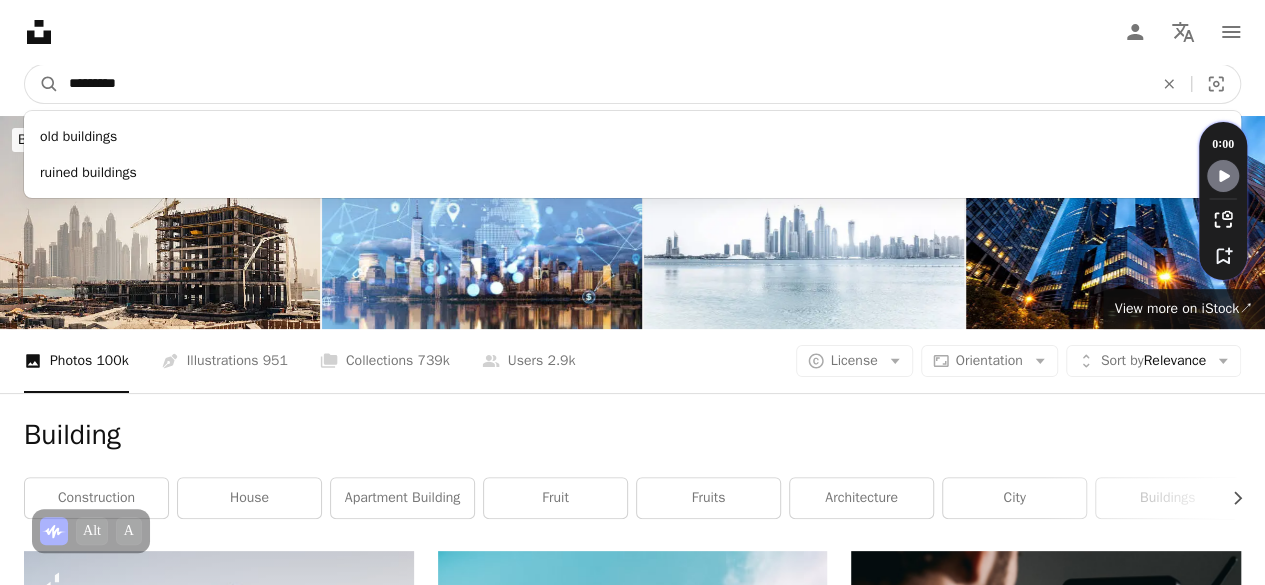 type on "*********" 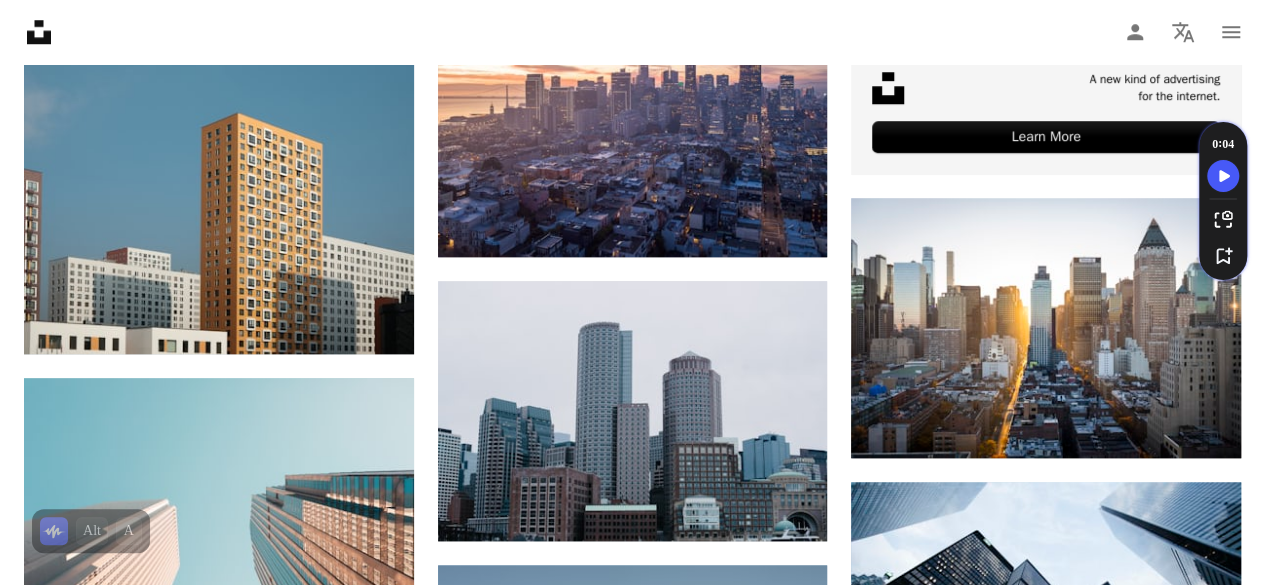 scroll, scrollTop: 893, scrollLeft: 0, axis: vertical 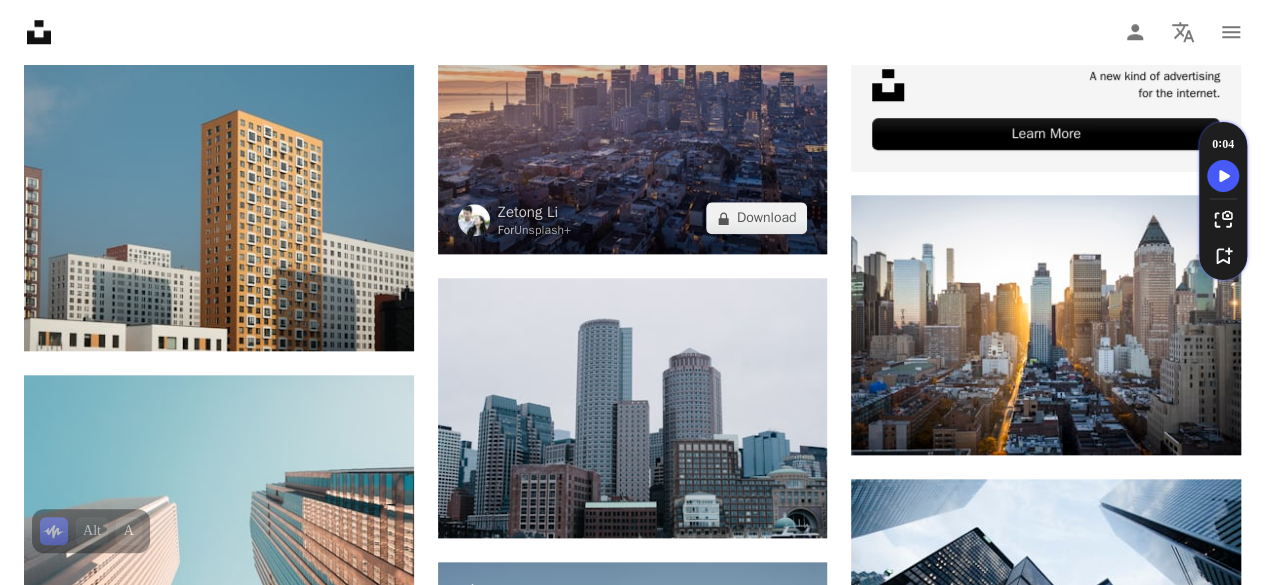 click at bounding box center [633, 124] 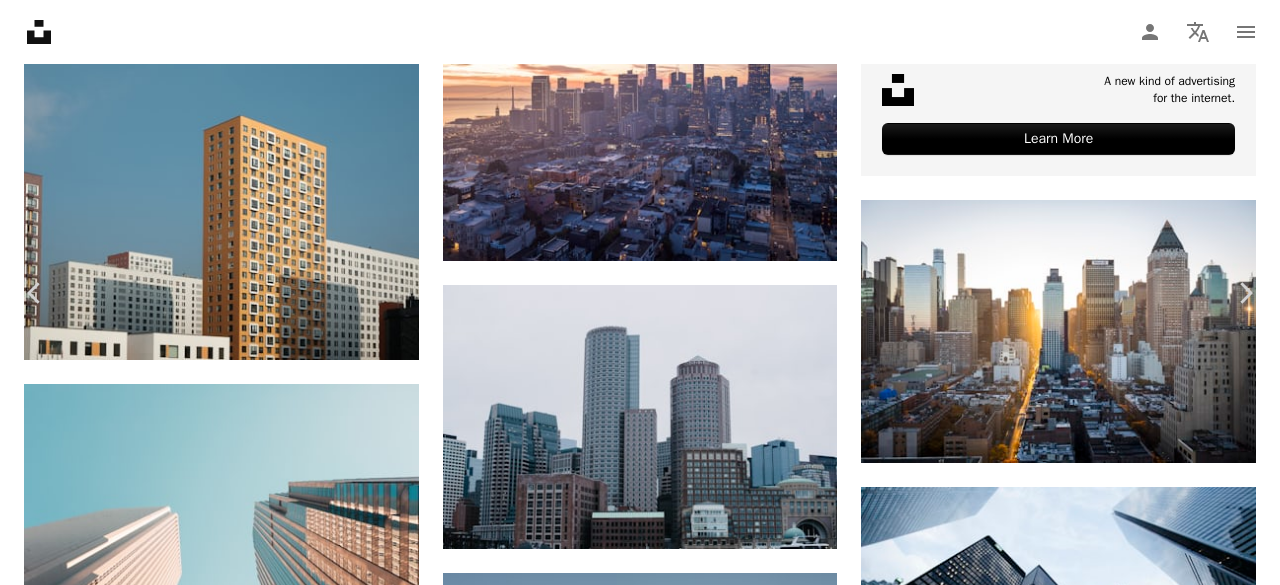 click on "An X shape" at bounding box center (20, 20) 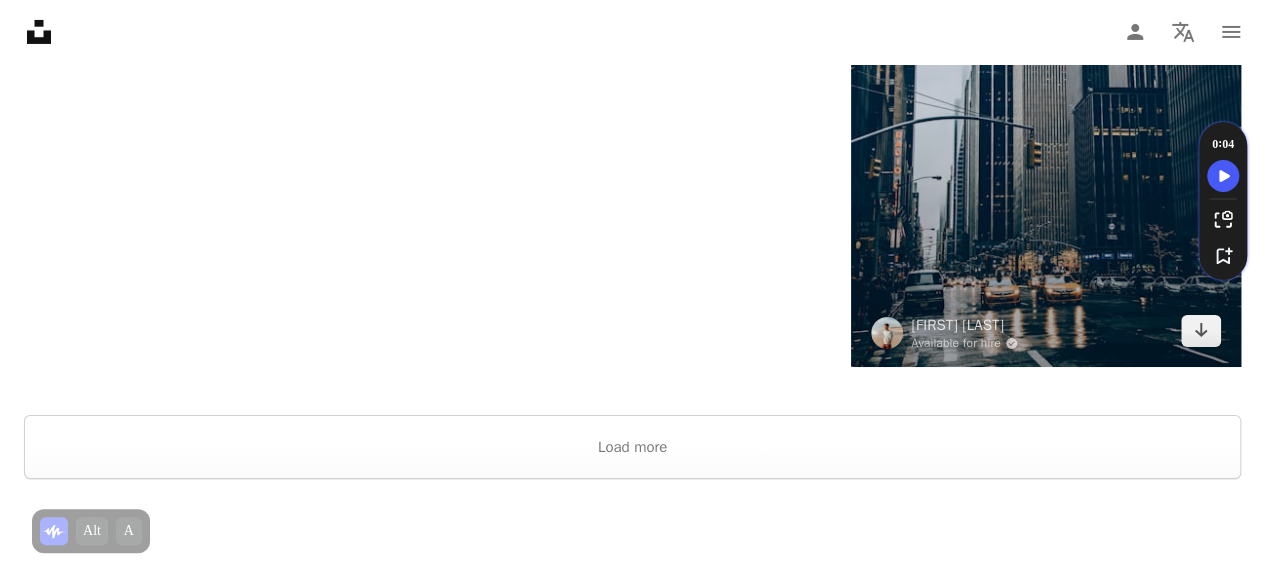scroll, scrollTop: 3523, scrollLeft: 0, axis: vertical 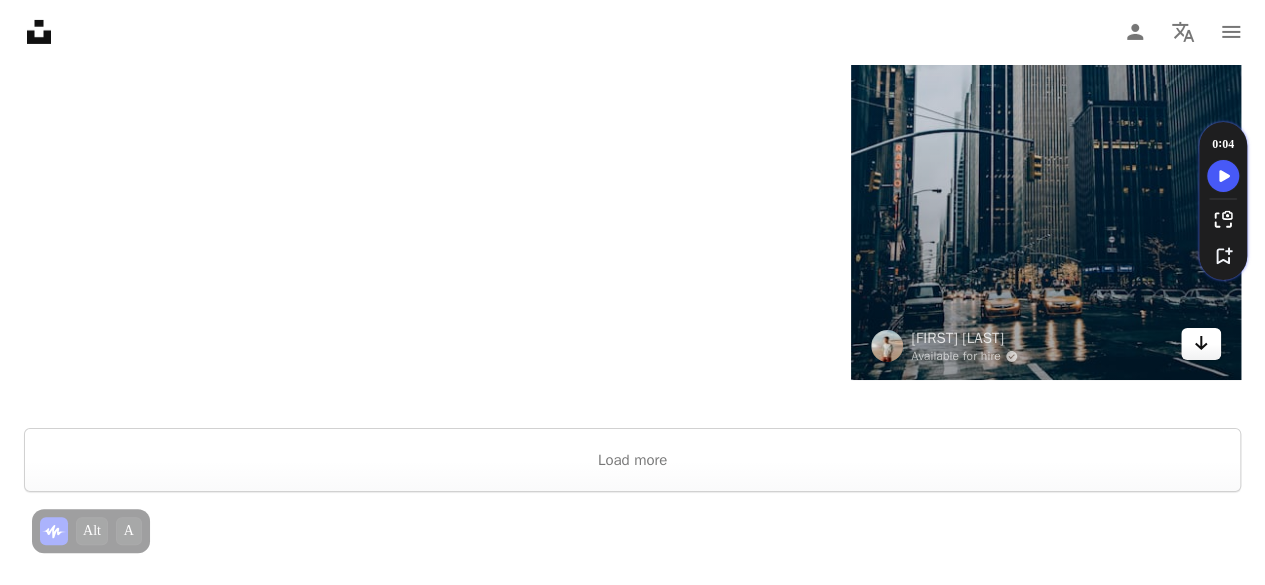 click 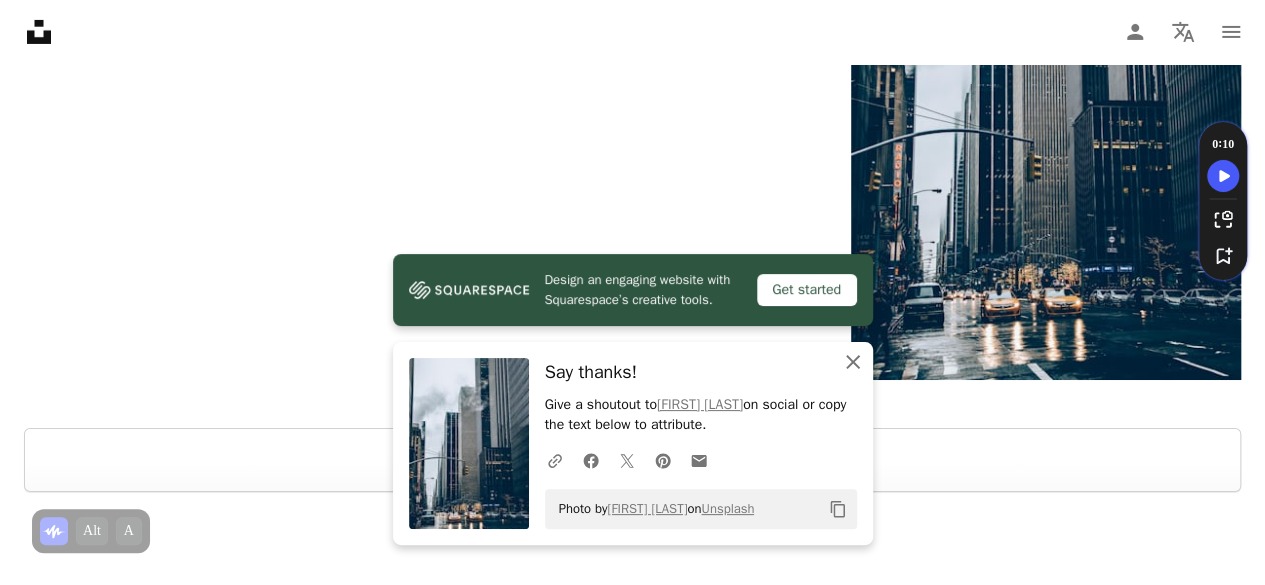 click on "An X shape" 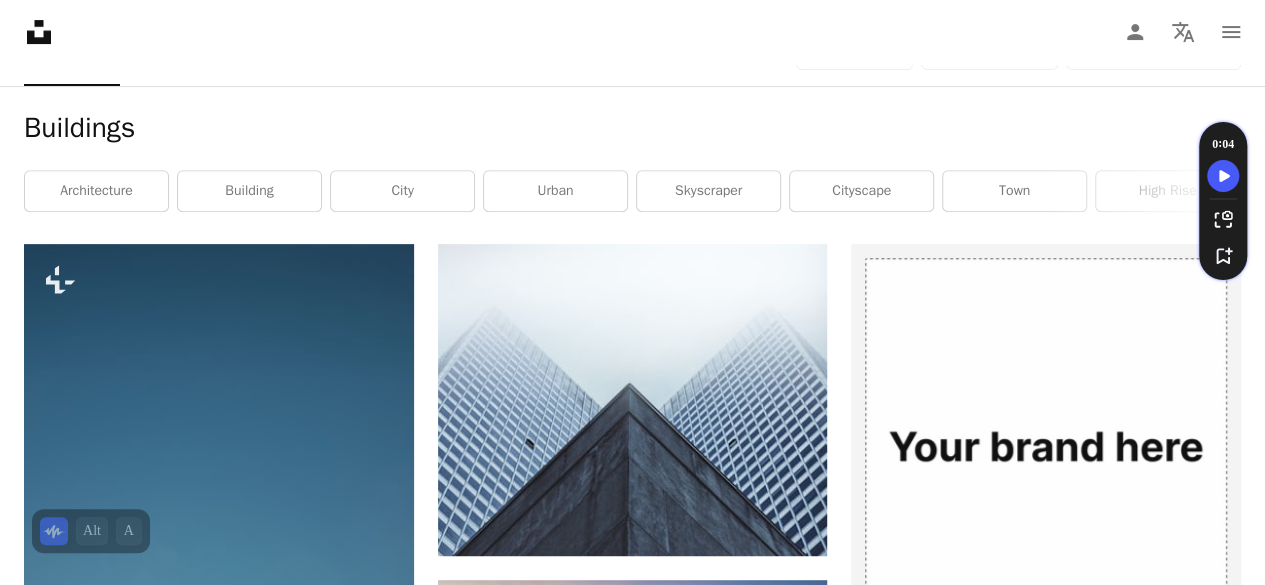 scroll, scrollTop: 0, scrollLeft: 0, axis: both 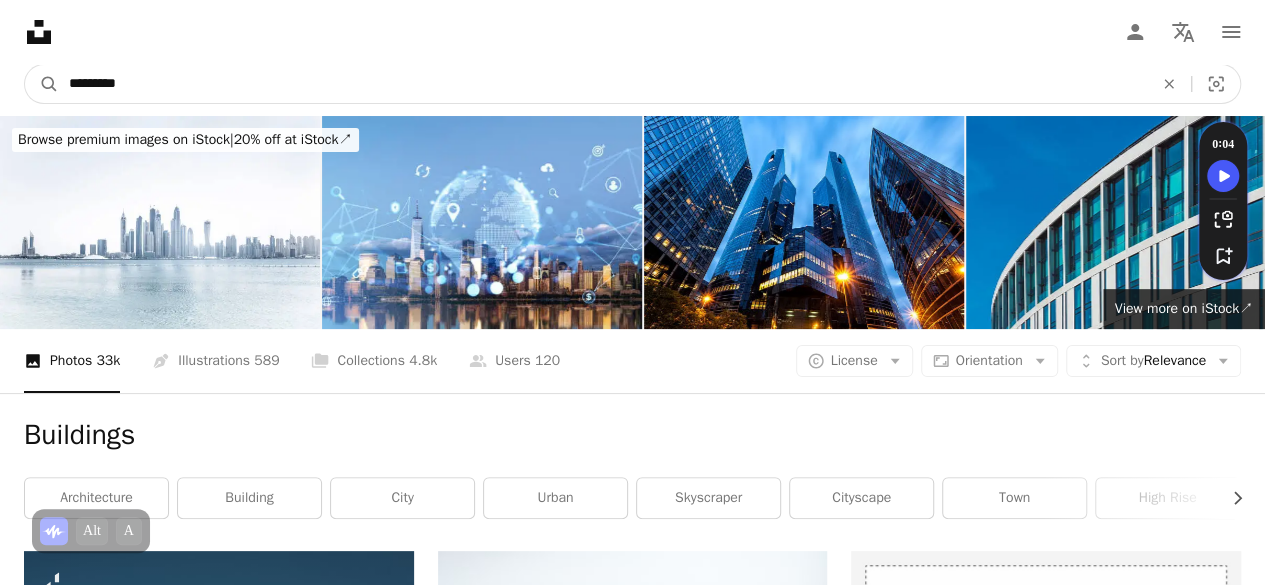 click on "*********" at bounding box center (603, 84) 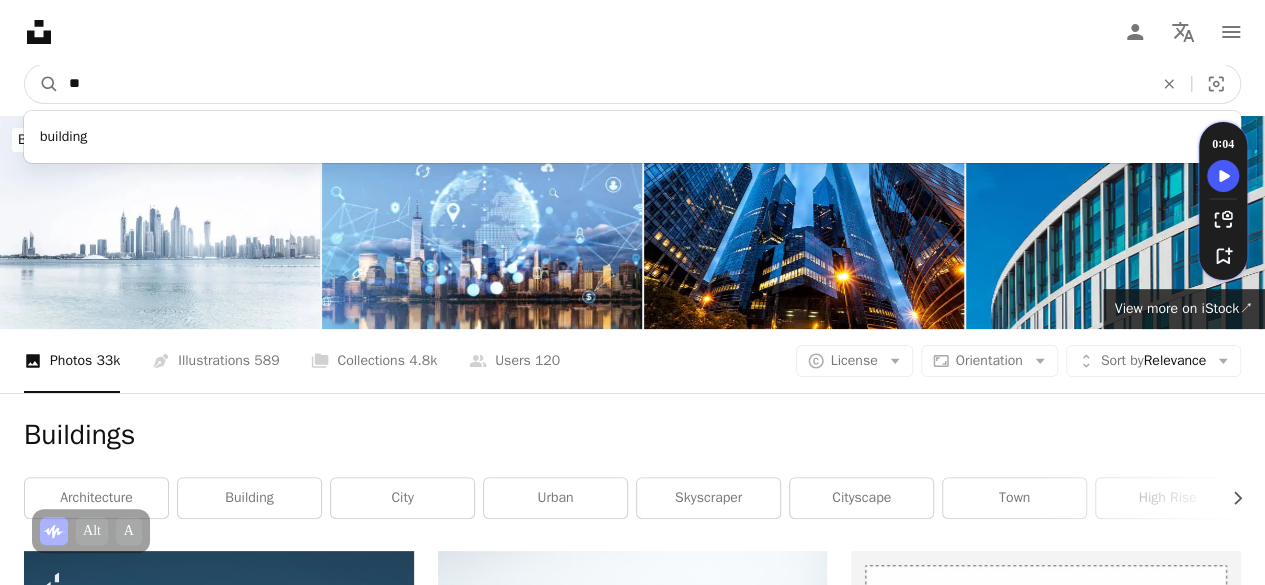 type on "*" 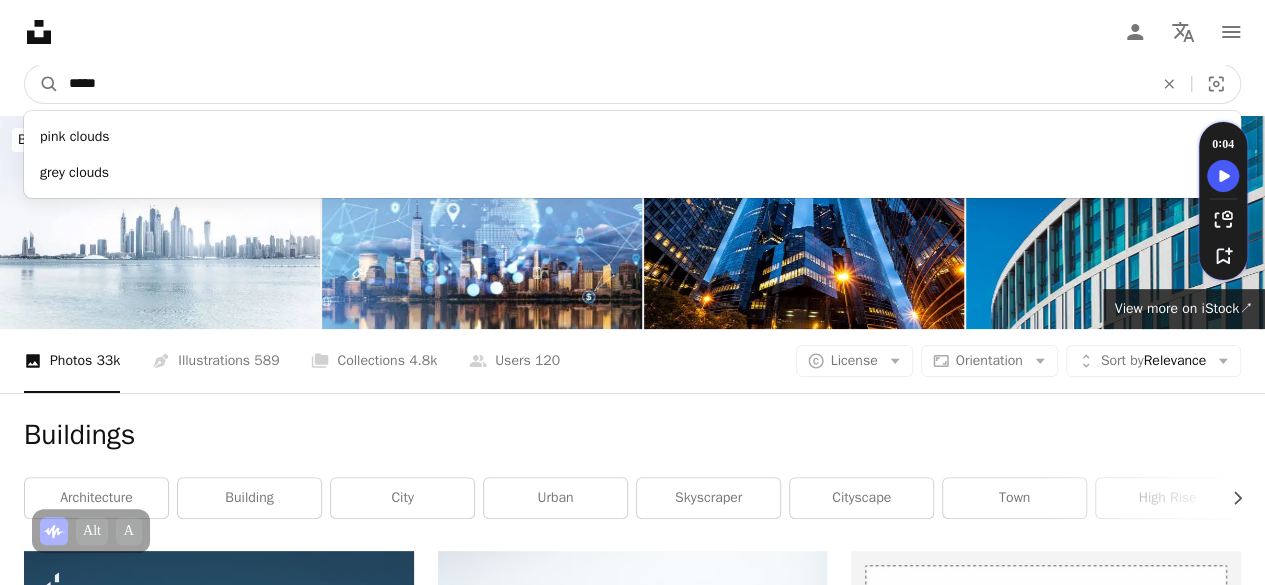 type on "*****" 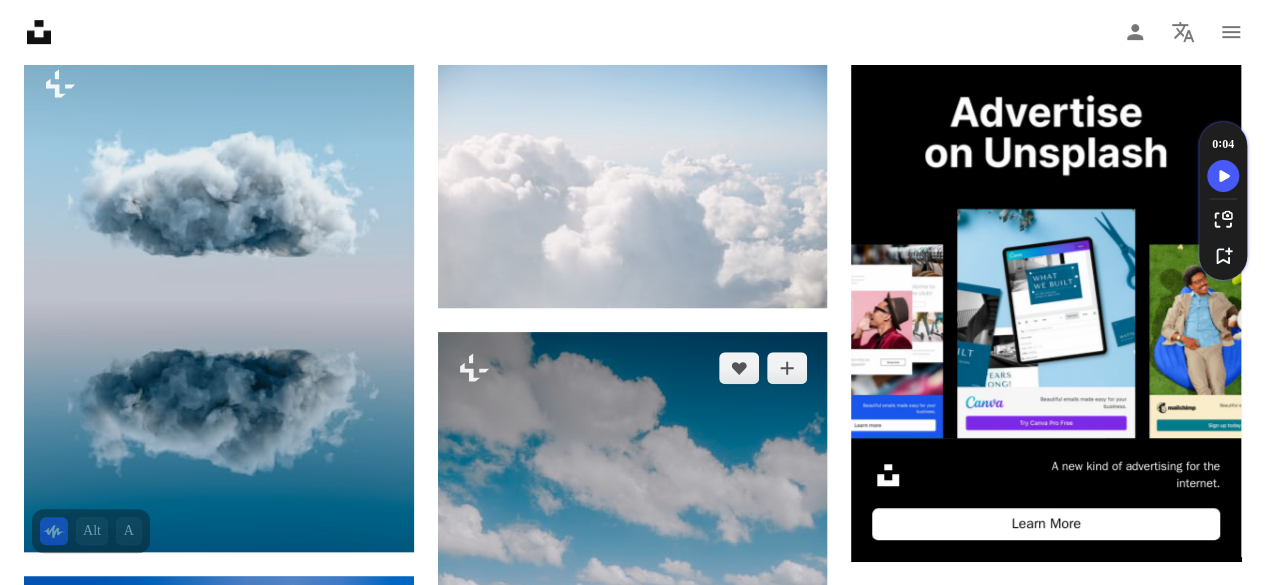 scroll, scrollTop: 499, scrollLeft: 0, axis: vertical 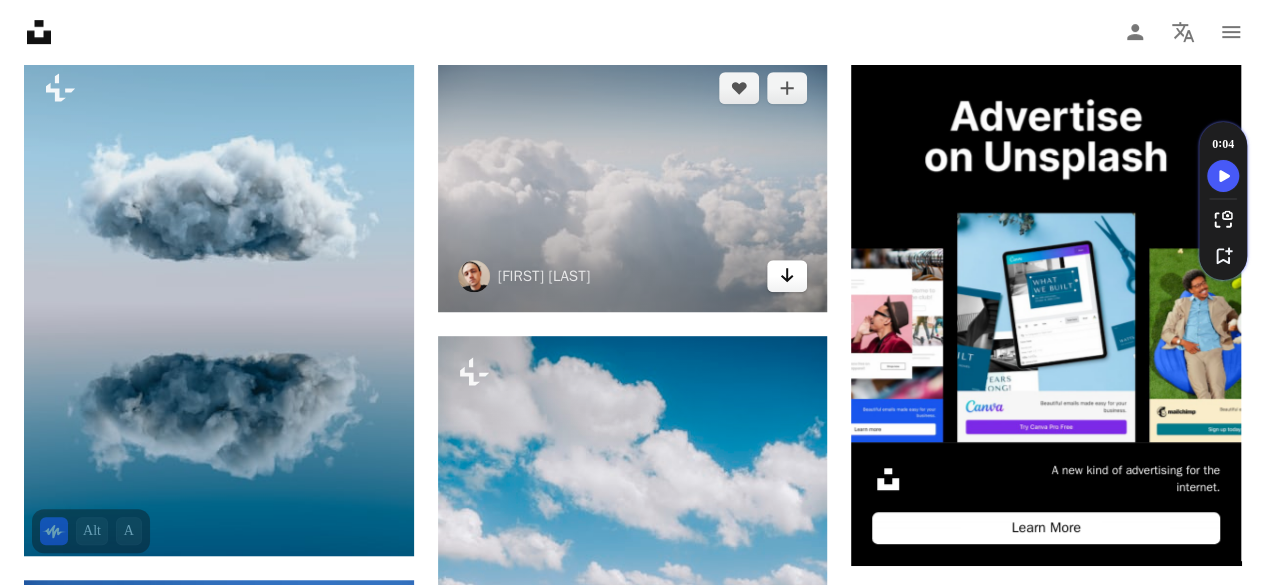 click on "Arrow pointing down" at bounding box center [787, 276] 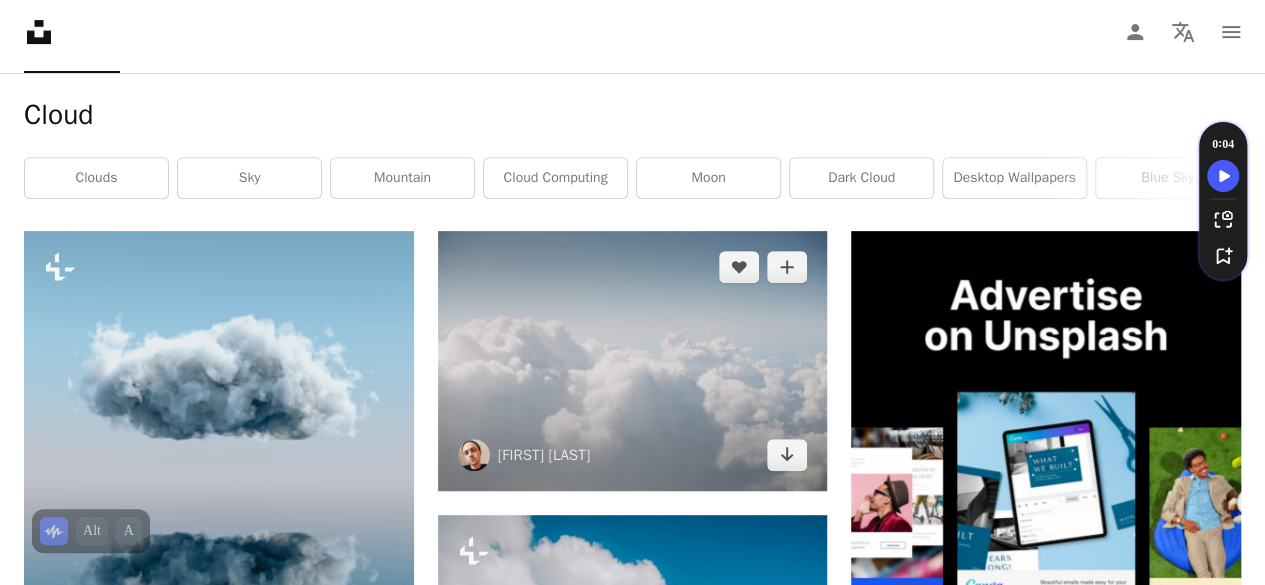 scroll, scrollTop: 0, scrollLeft: 0, axis: both 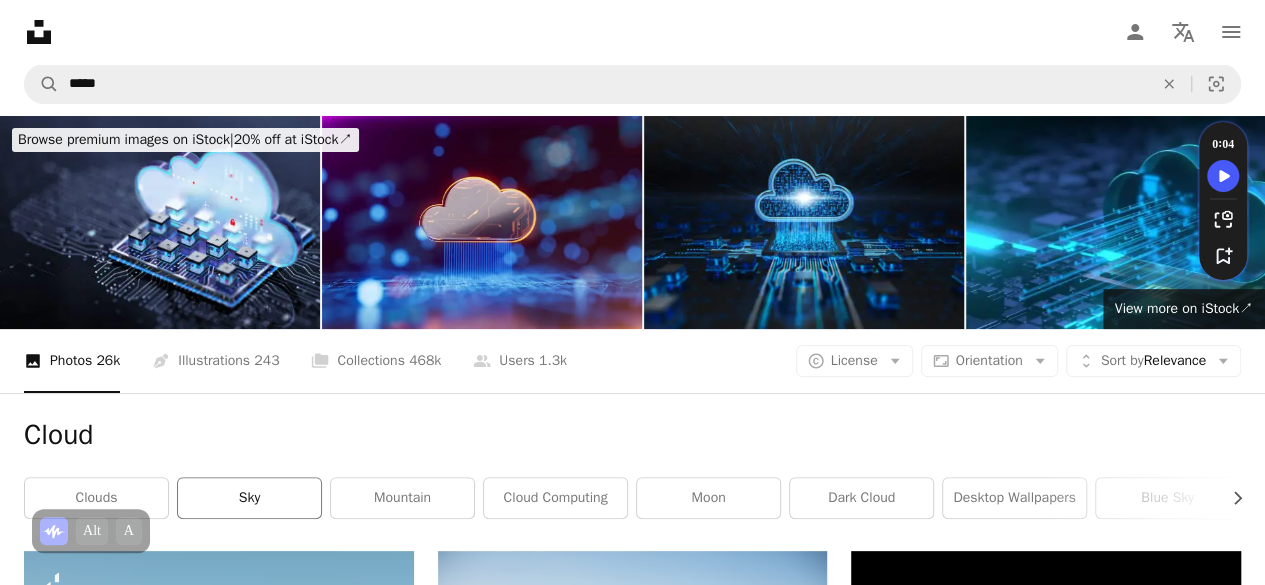 click on "sky" at bounding box center (249, 498) 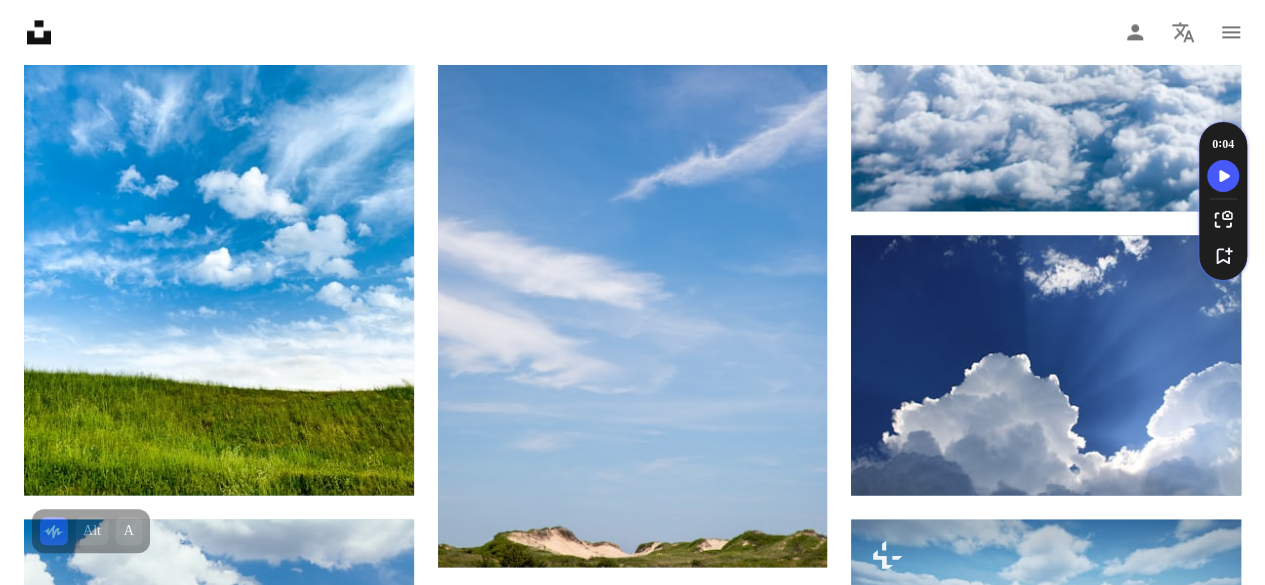 scroll, scrollTop: 1462, scrollLeft: 0, axis: vertical 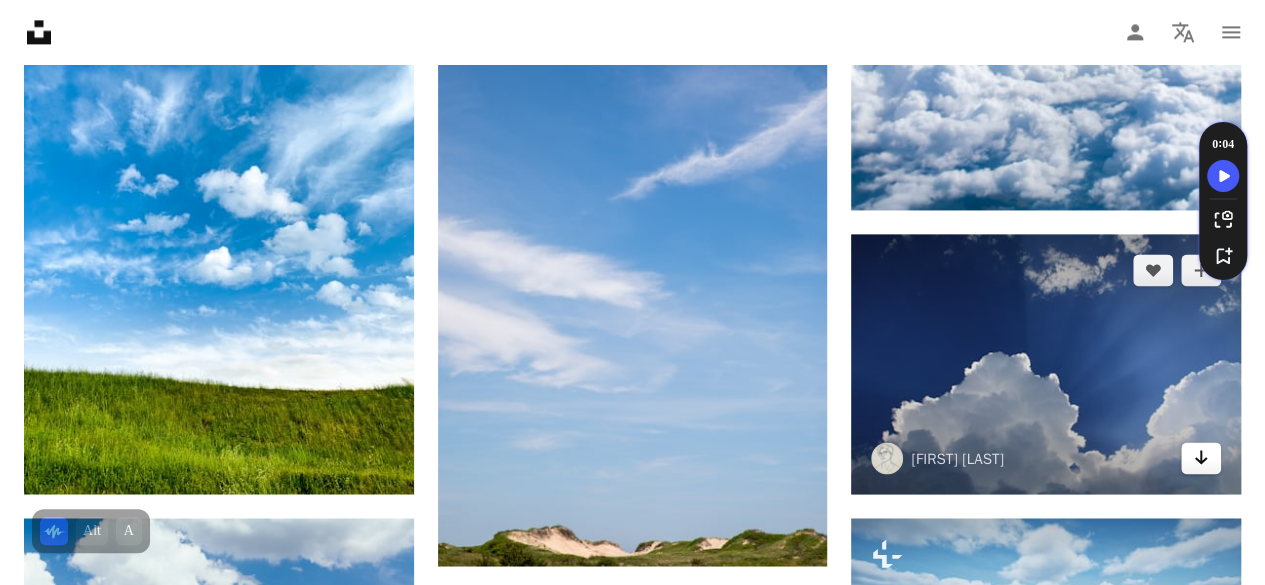 click on "Arrow pointing down" 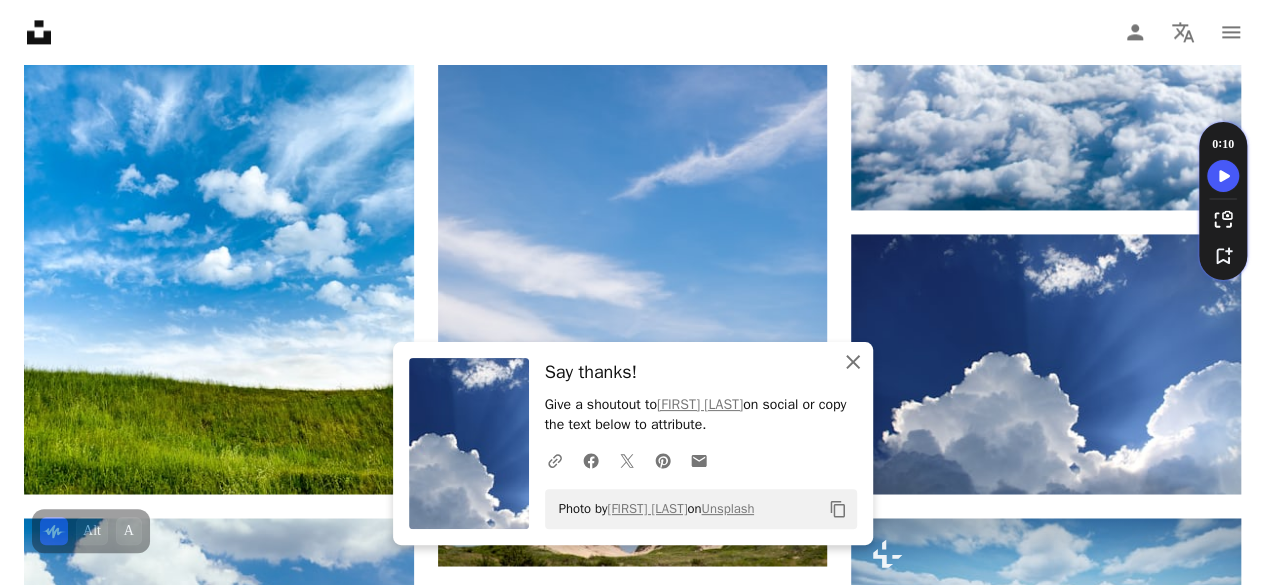click on "An X shape" 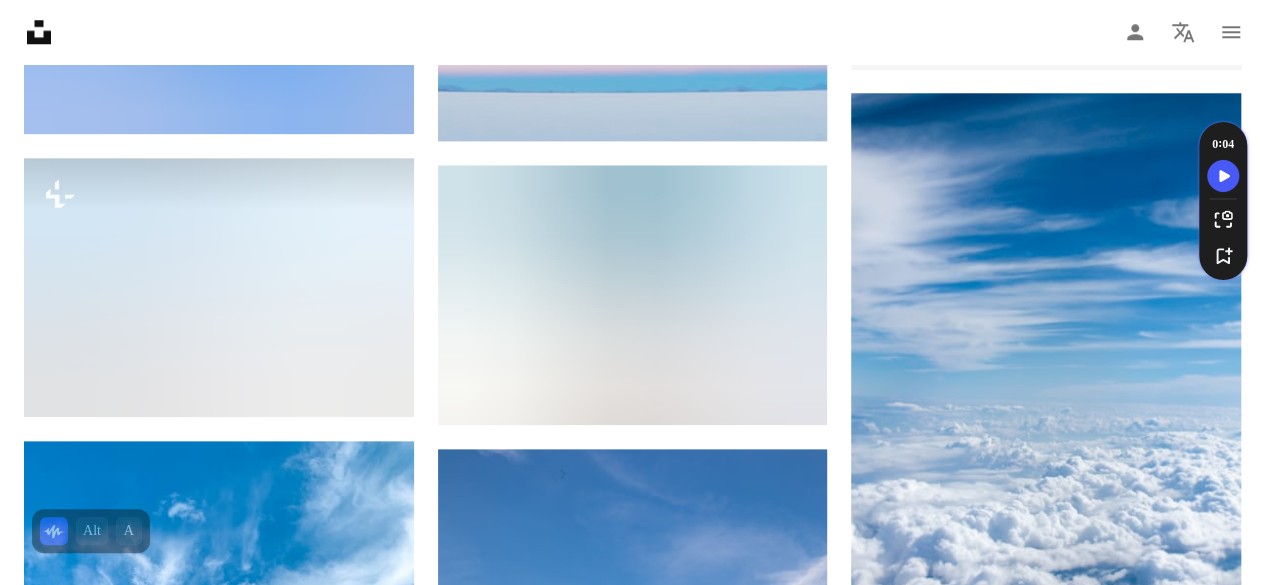 scroll, scrollTop: 0, scrollLeft: 0, axis: both 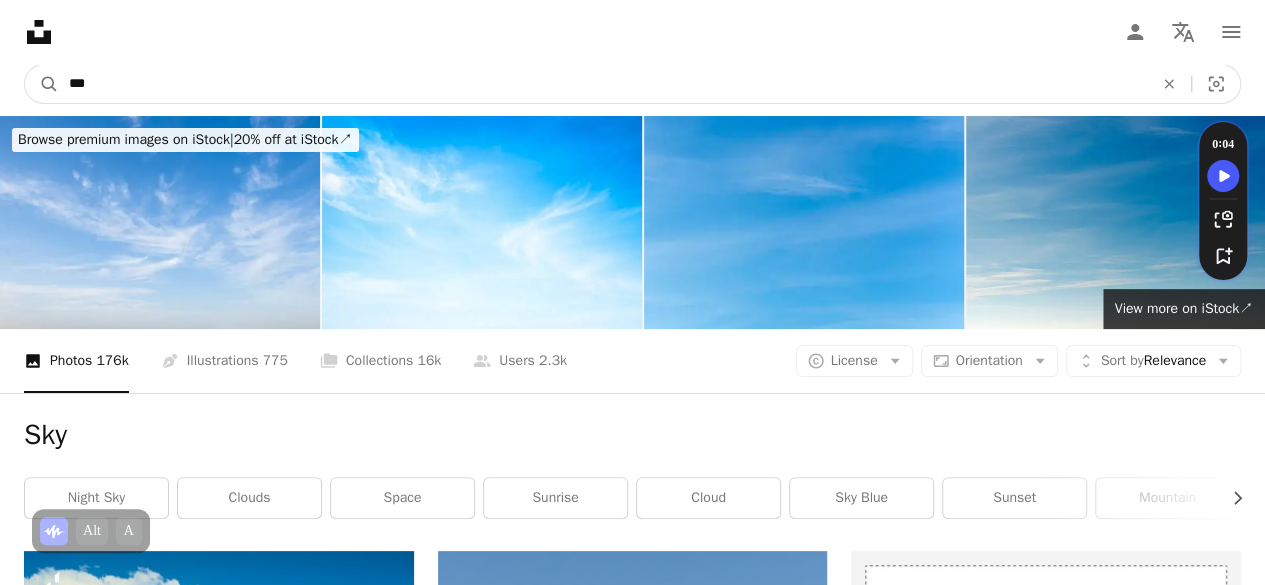 click on "***" at bounding box center [603, 84] 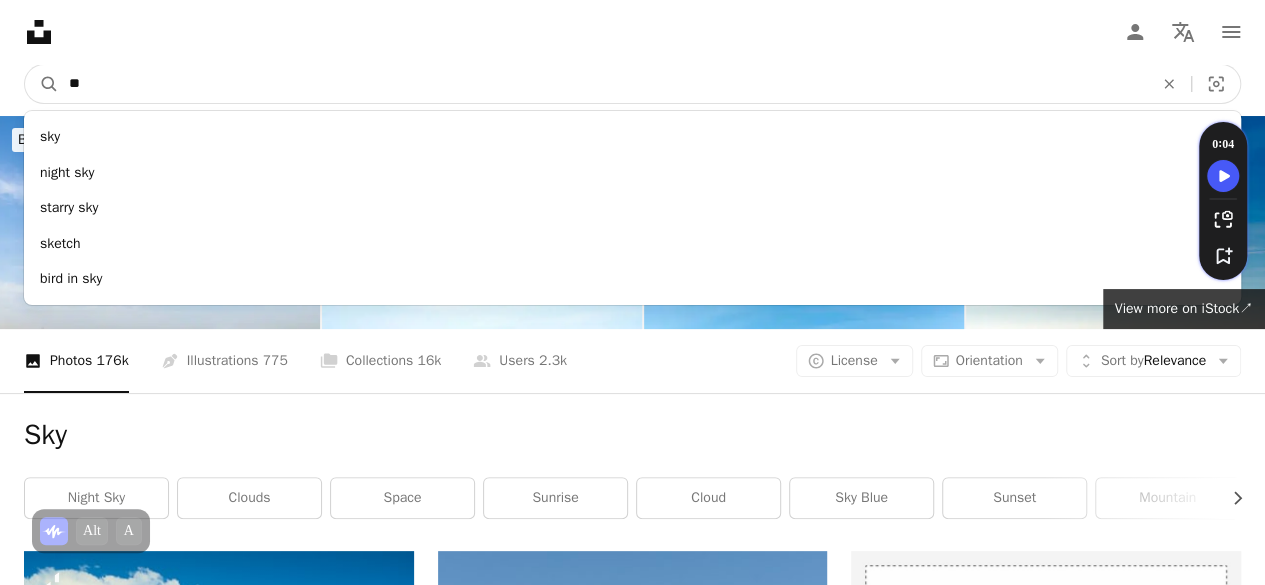 type on "*" 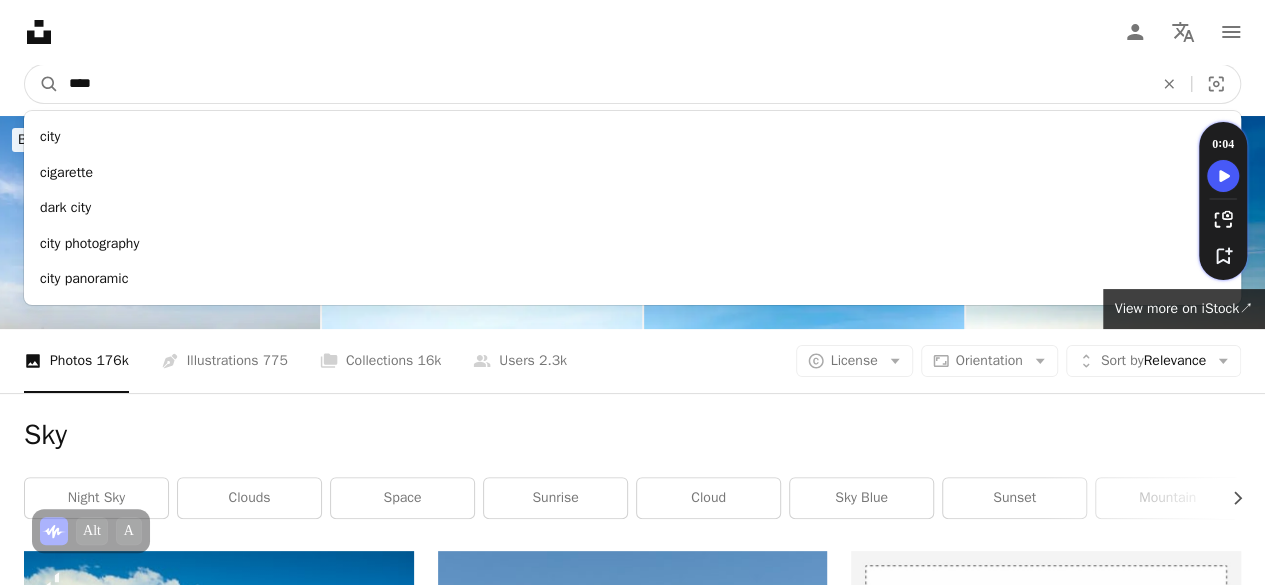 type on "****" 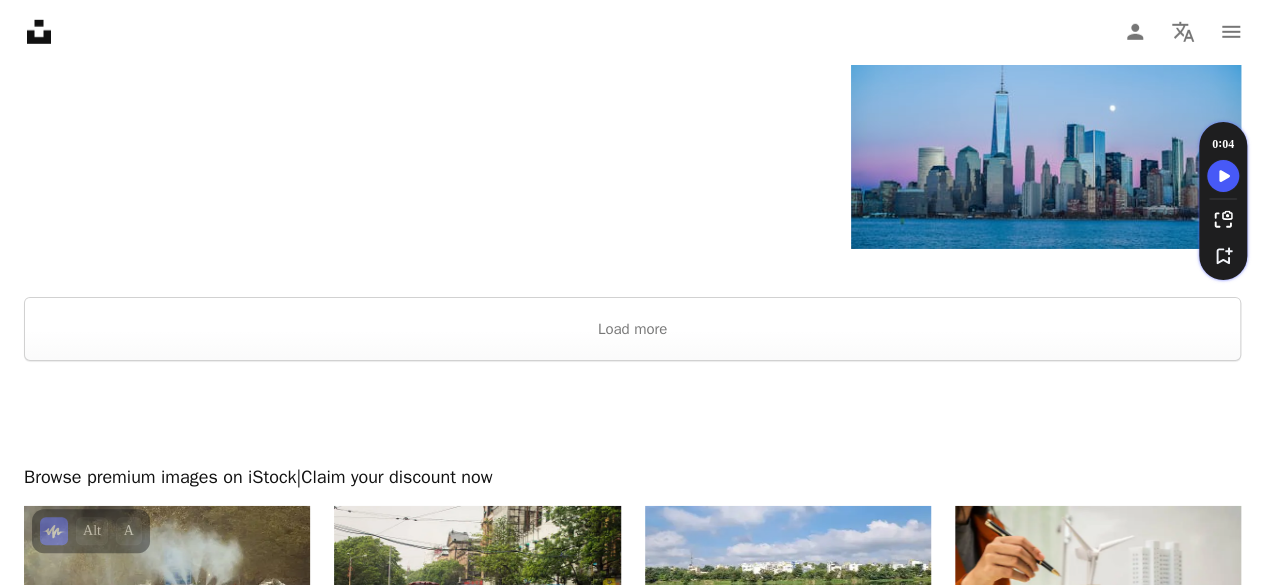 scroll, scrollTop: 3084, scrollLeft: 0, axis: vertical 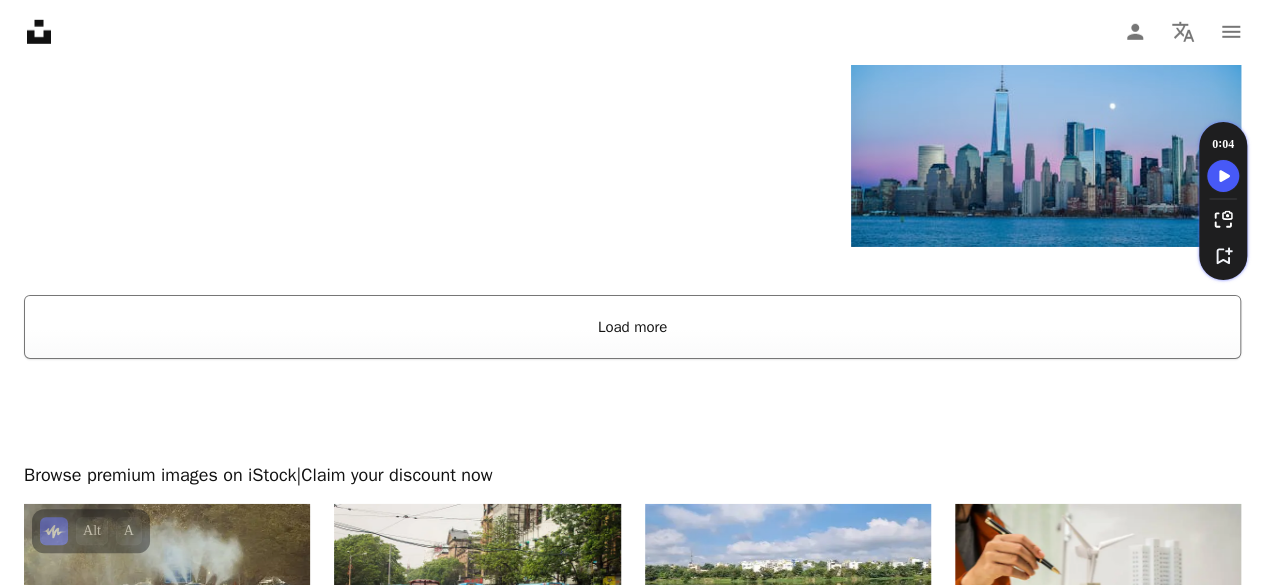 click on "Load more" at bounding box center [632, 327] 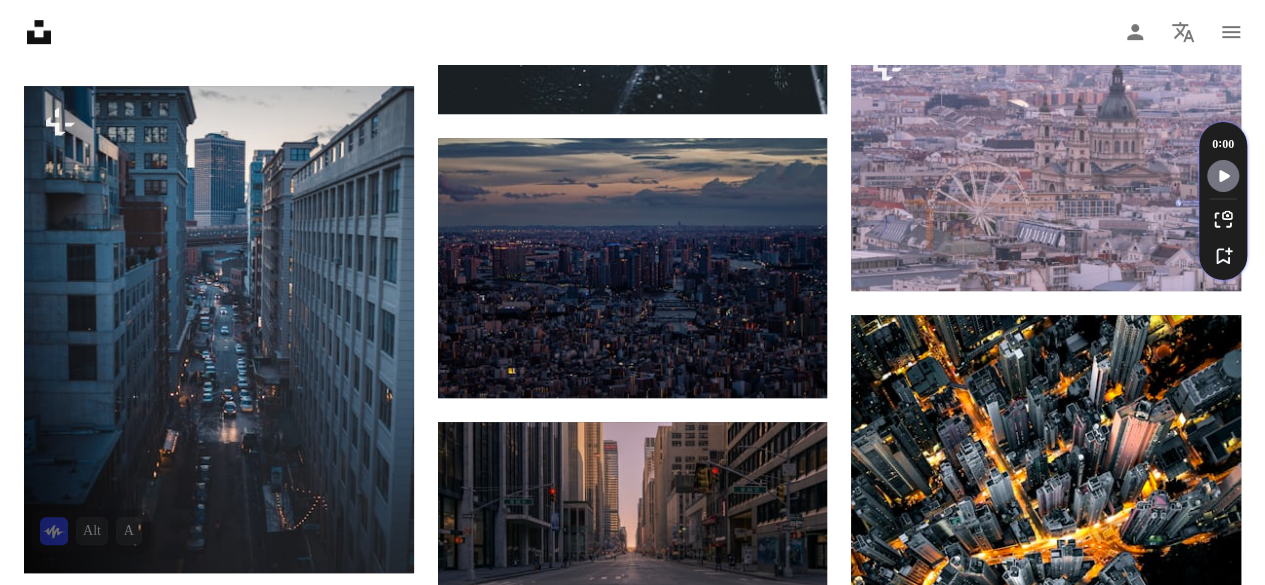 scroll, scrollTop: 15722, scrollLeft: 0, axis: vertical 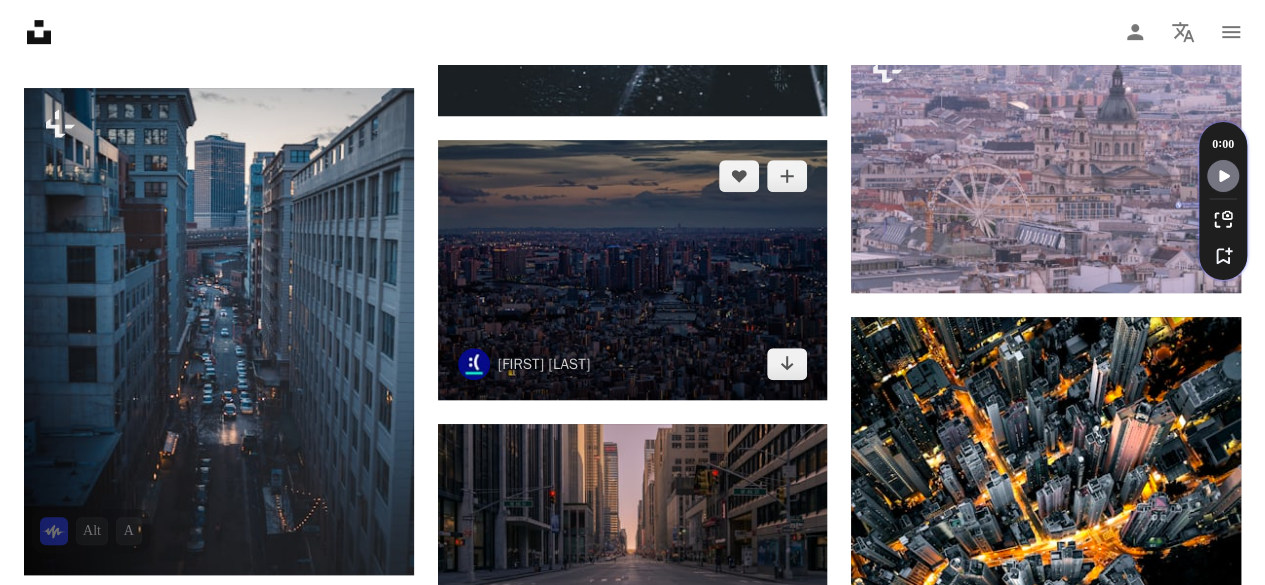 click on "[FIRST] [LAST]" at bounding box center (524, 364) 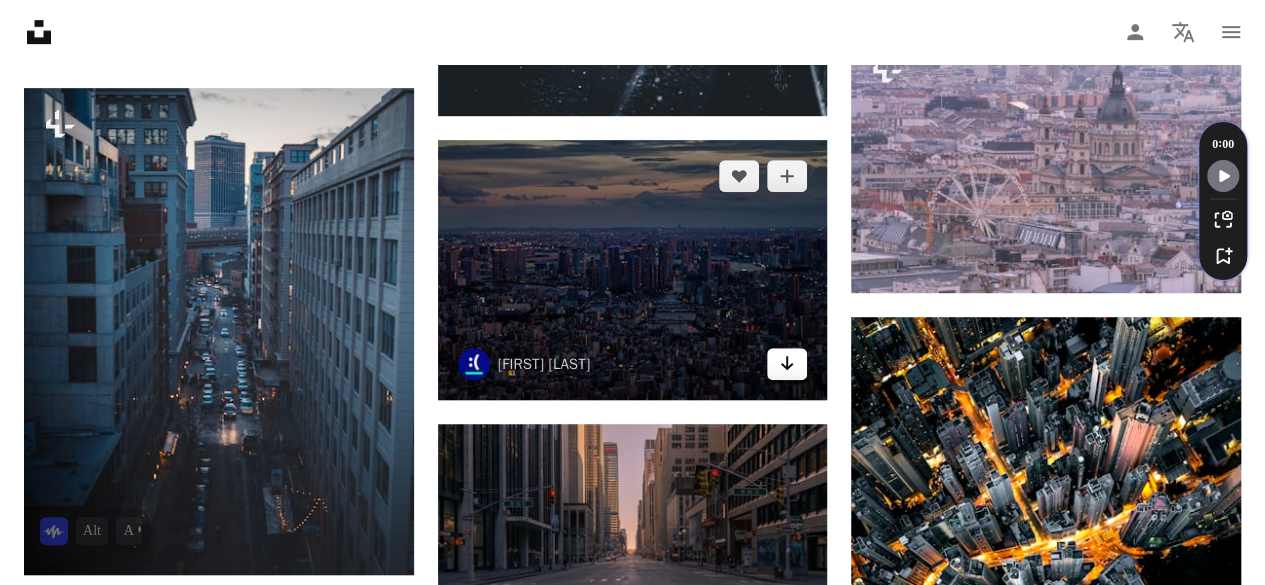 click on "Arrow pointing down" 